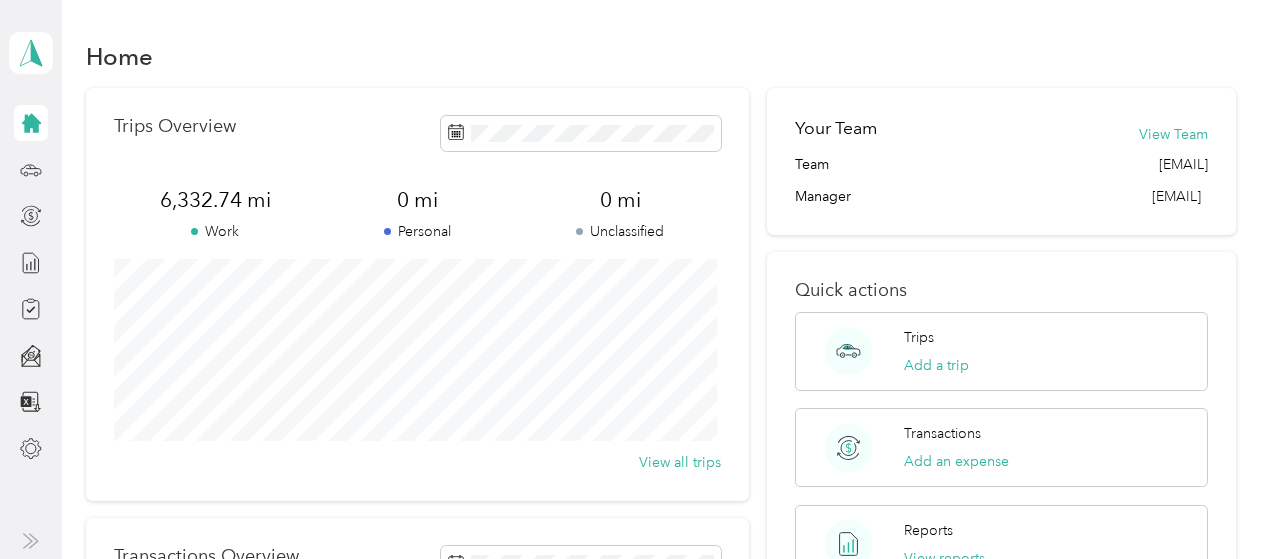 scroll, scrollTop: 0, scrollLeft: 0, axis: both 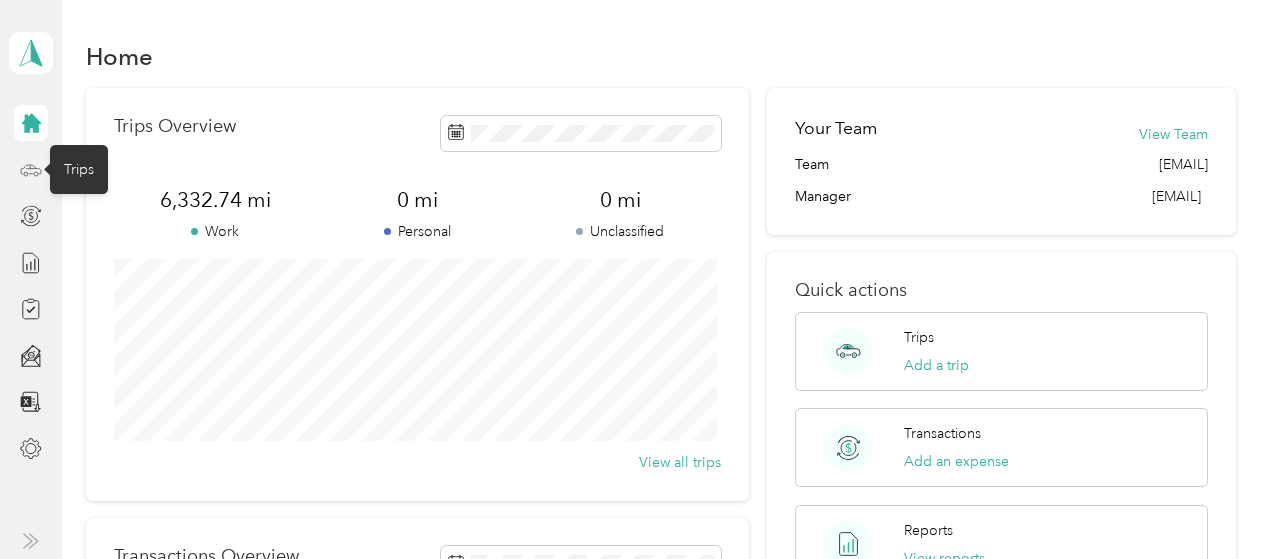 click 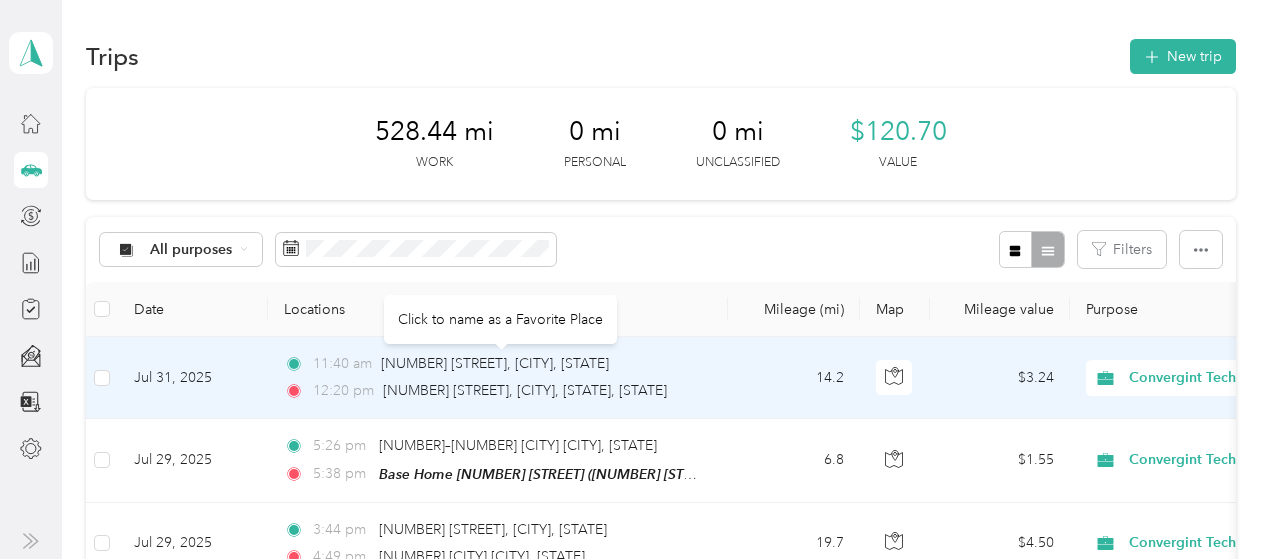 click on "[NUMBER] [STREET], [CITY], [STATE]" at bounding box center (495, 364) 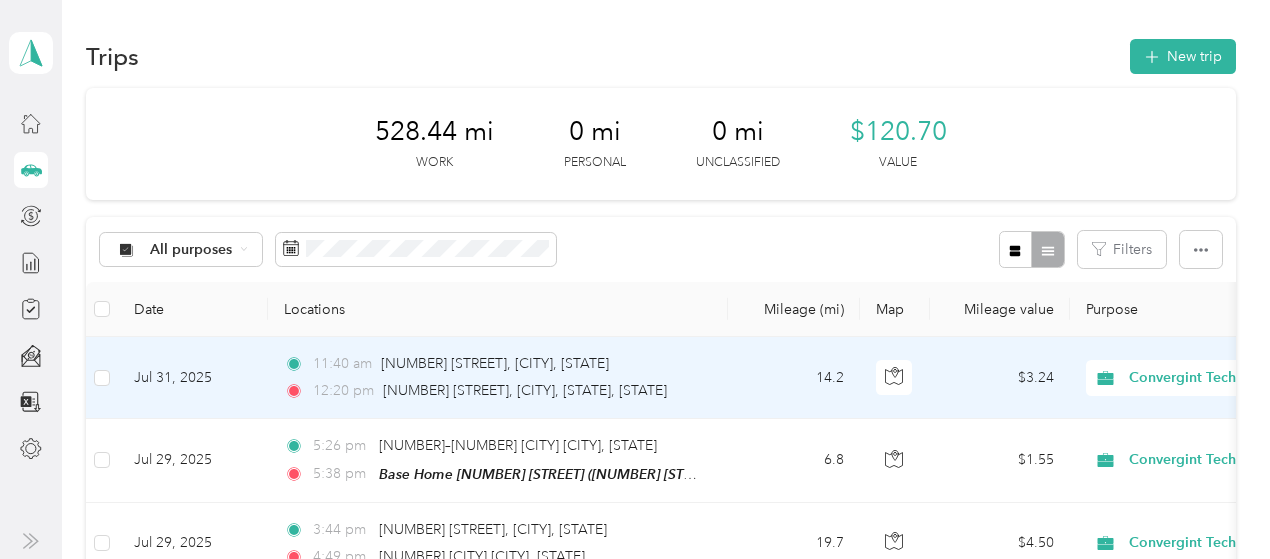 click on "[TIME] [NUMBER] [STREET], [CITY], [STATE]" at bounding box center [494, 364] 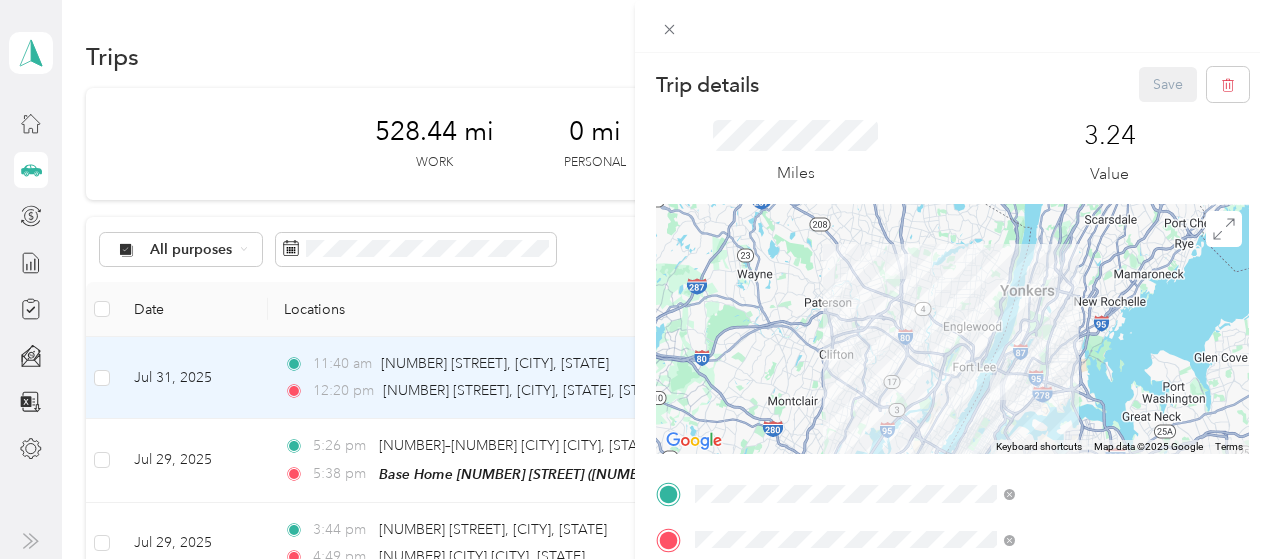 click on "Base Home [NUMBER] [STREET], [POSTAL_CODE], [CITY], [STATE], [COUNTRY]" at bounding box center (1081, 279) 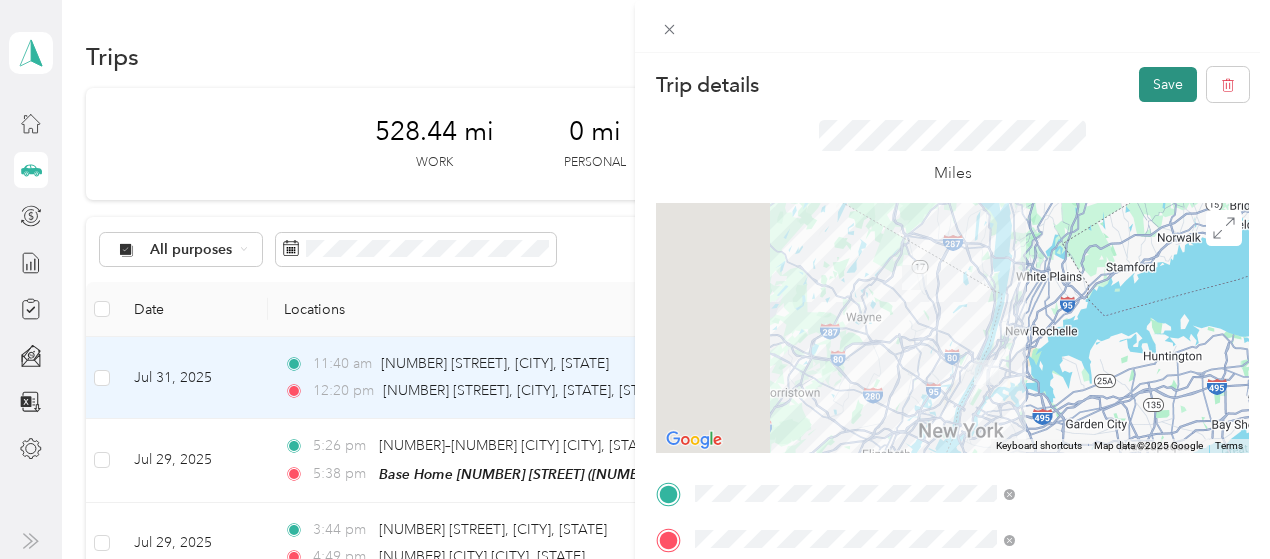 click on "Save" at bounding box center [1168, 84] 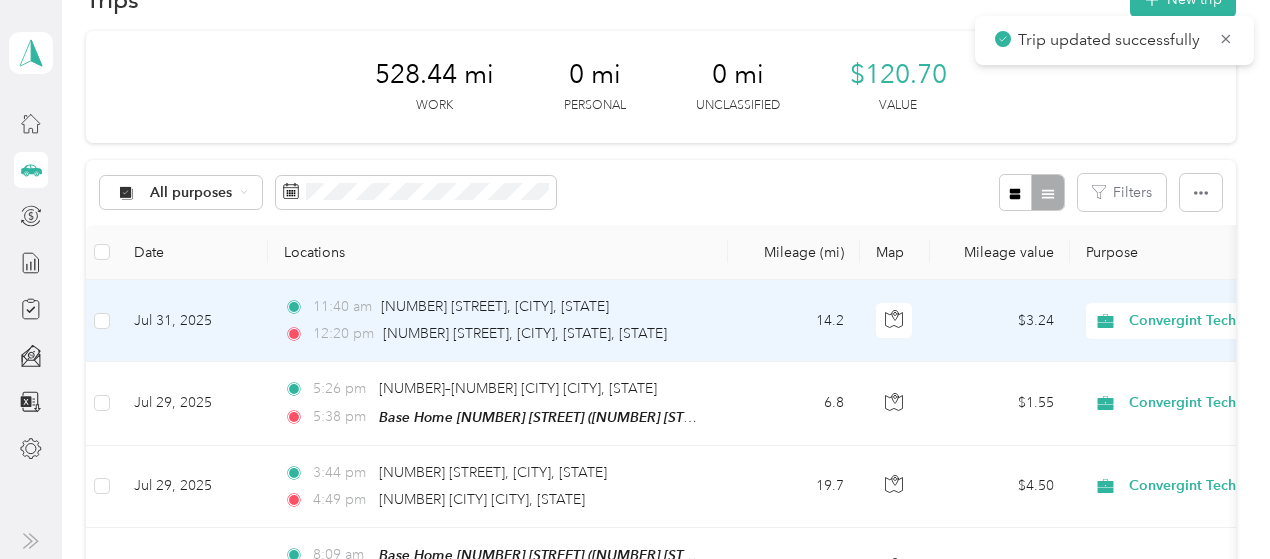 scroll, scrollTop: 100, scrollLeft: 0, axis: vertical 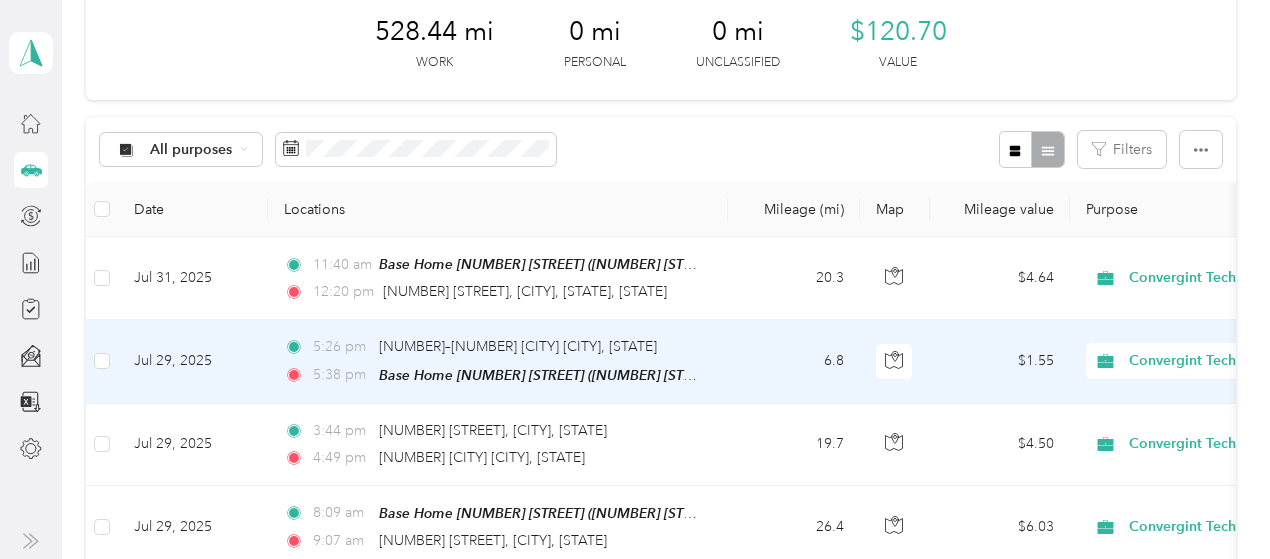 click on "[TIME] [NUMBER] [CITY], [CITY], [STATE] [TIME] Base Home [NUMBER] [STREET] ([NUMBER] [STREET], [CITY], [STATE])" at bounding box center (498, 361) 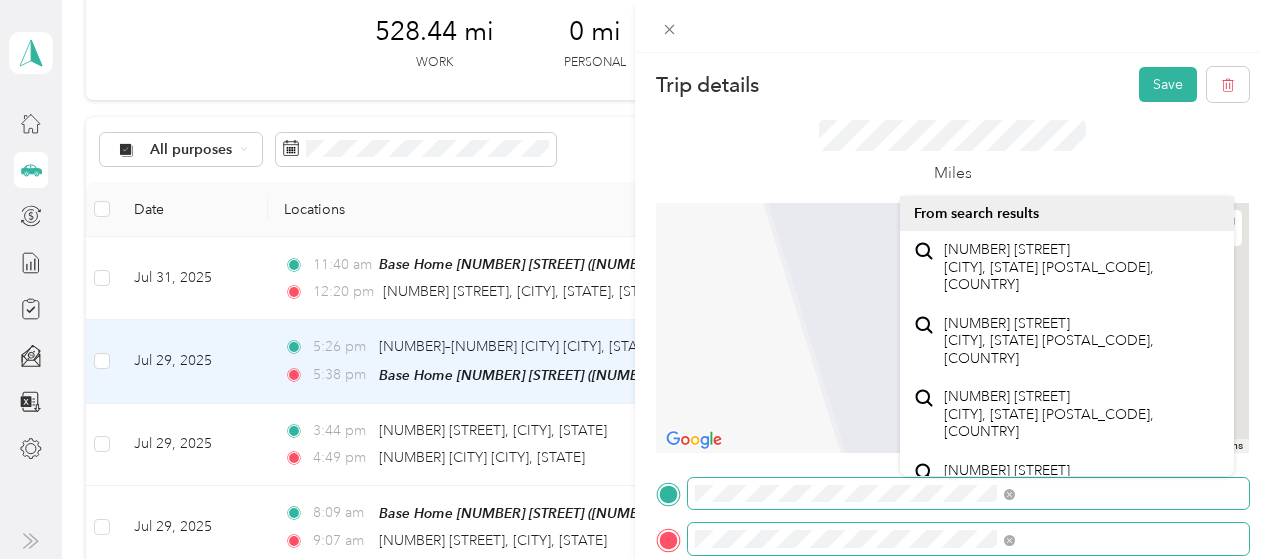 scroll, scrollTop: 0, scrollLeft: 0, axis: both 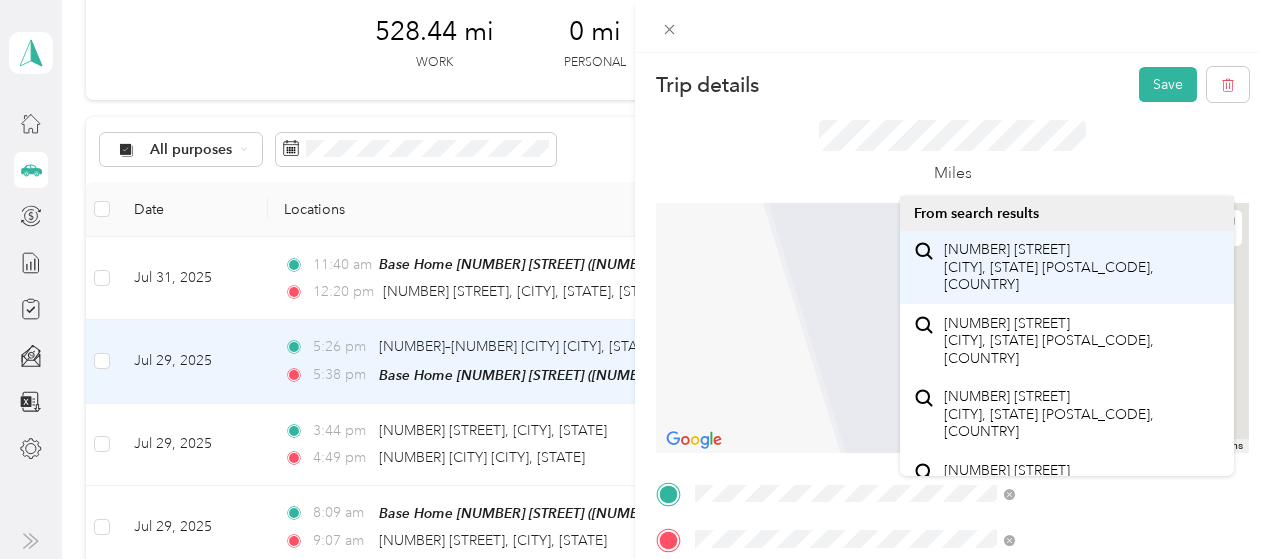 click on "[NUMBER] [STREET]
[CITY], [STATE] [POSTAL_CODE], [COUNTRY]" at bounding box center (1081, 267) 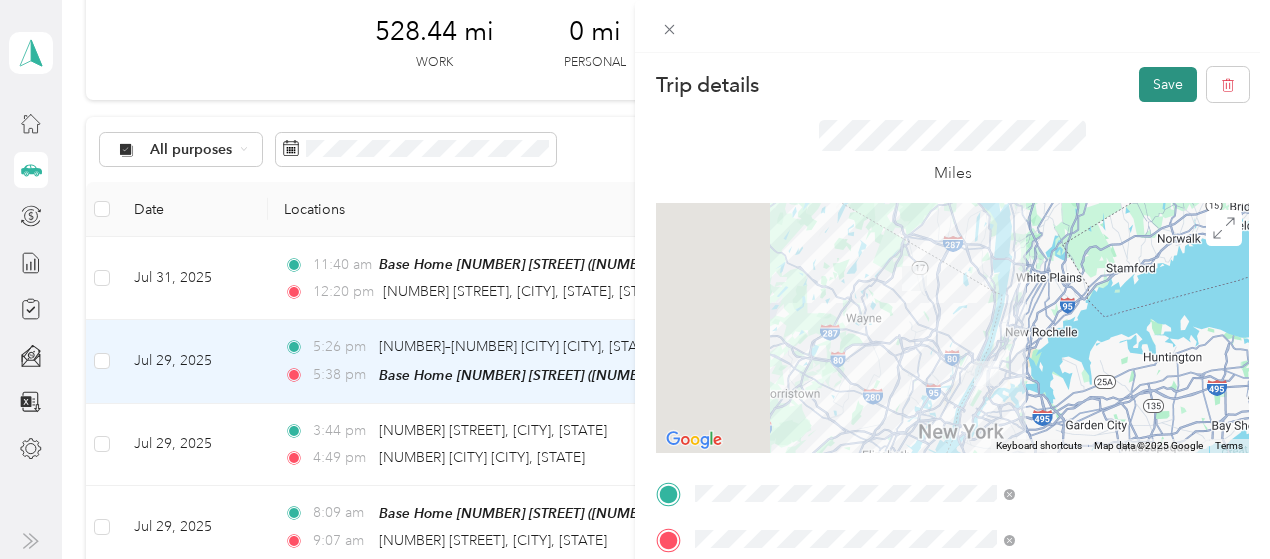 click on "Save" at bounding box center (1168, 84) 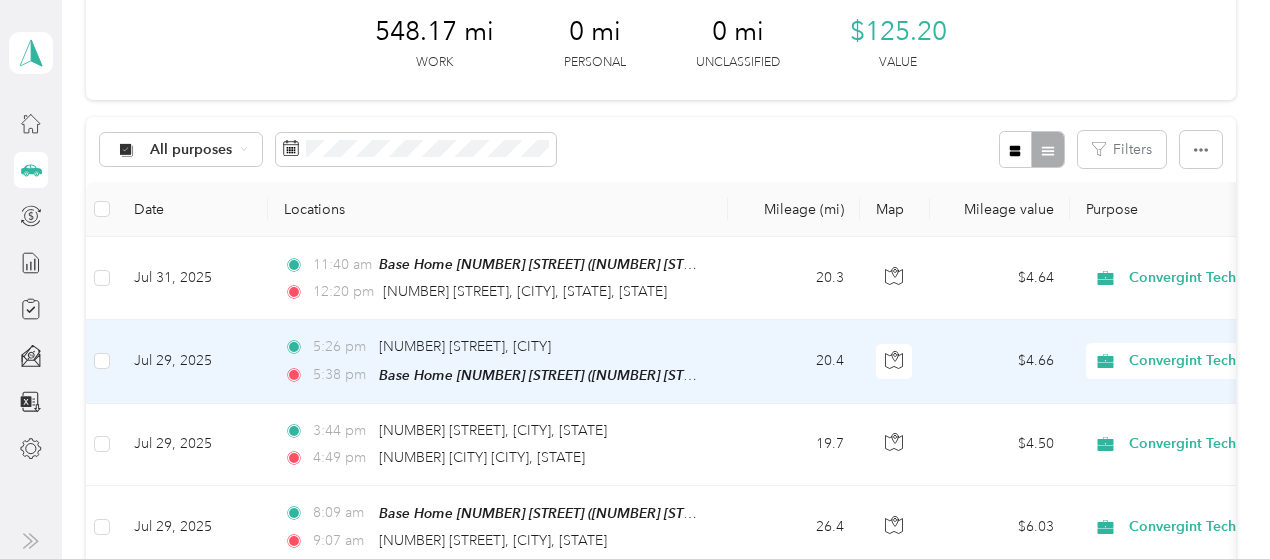 click on "[TIME] [NUMBER] [STREET], [CITY]" at bounding box center [494, 347] 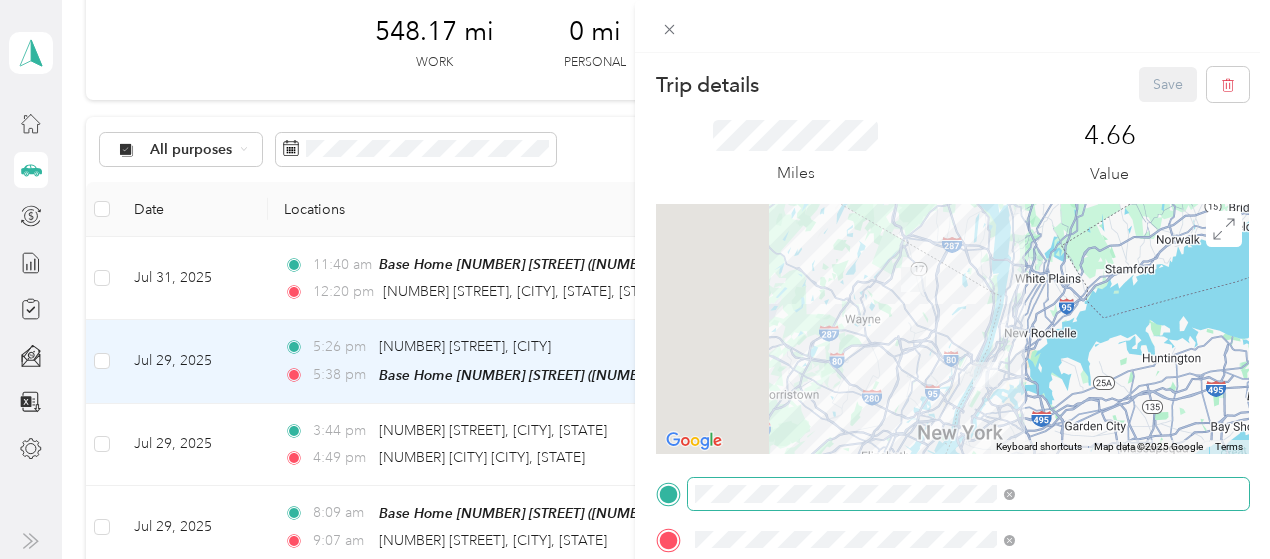 click at bounding box center [968, 494] 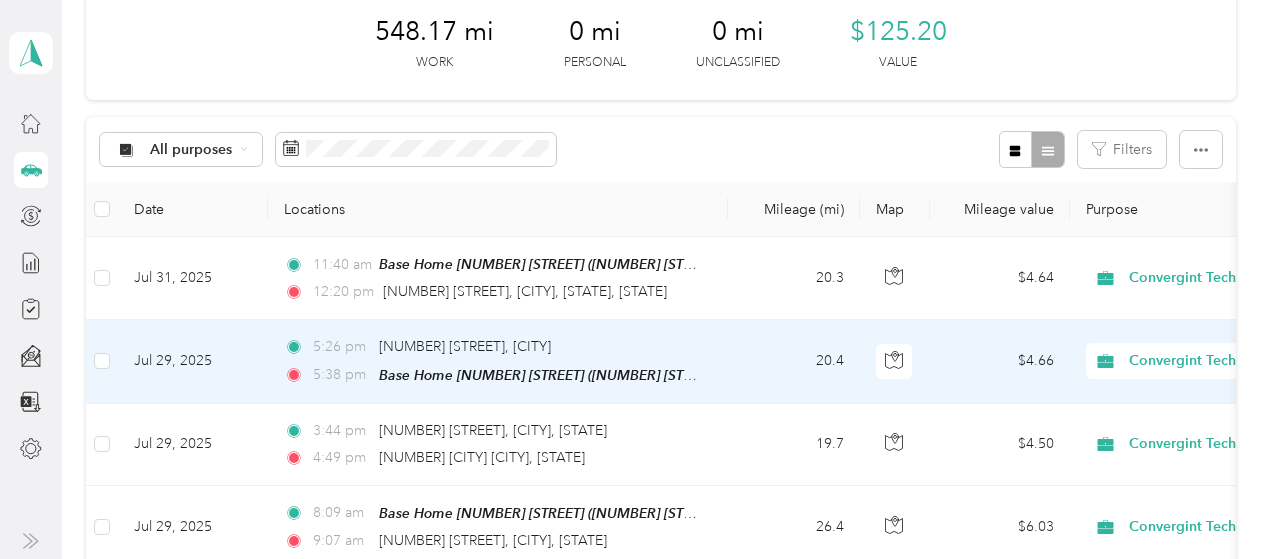 click on "20.4" at bounding box center (794, 361) 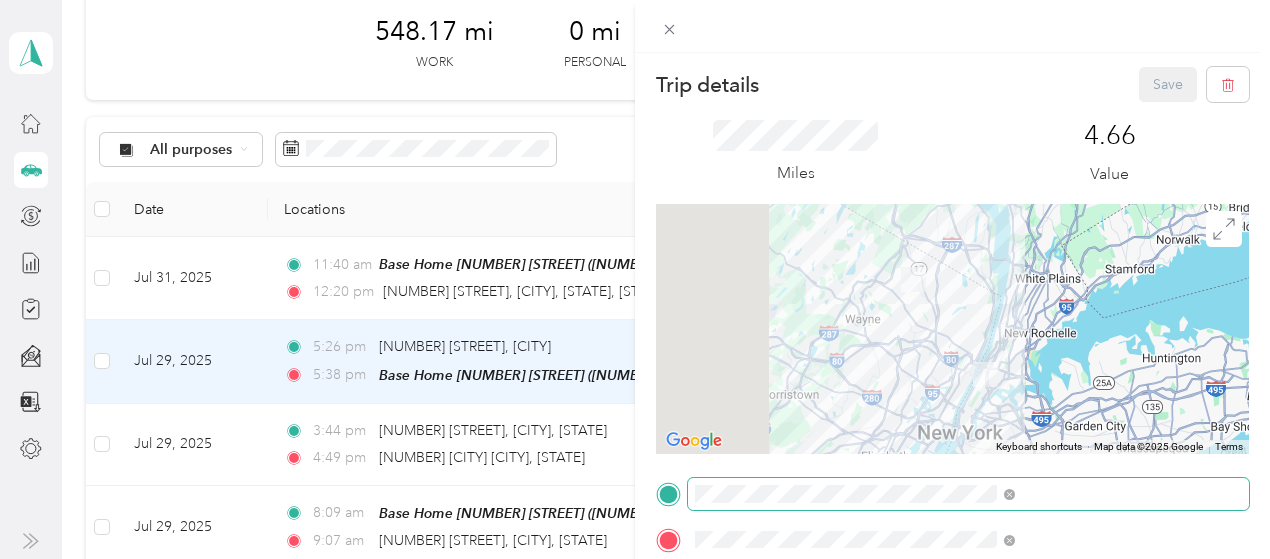 click at bounding box center (968, 494) 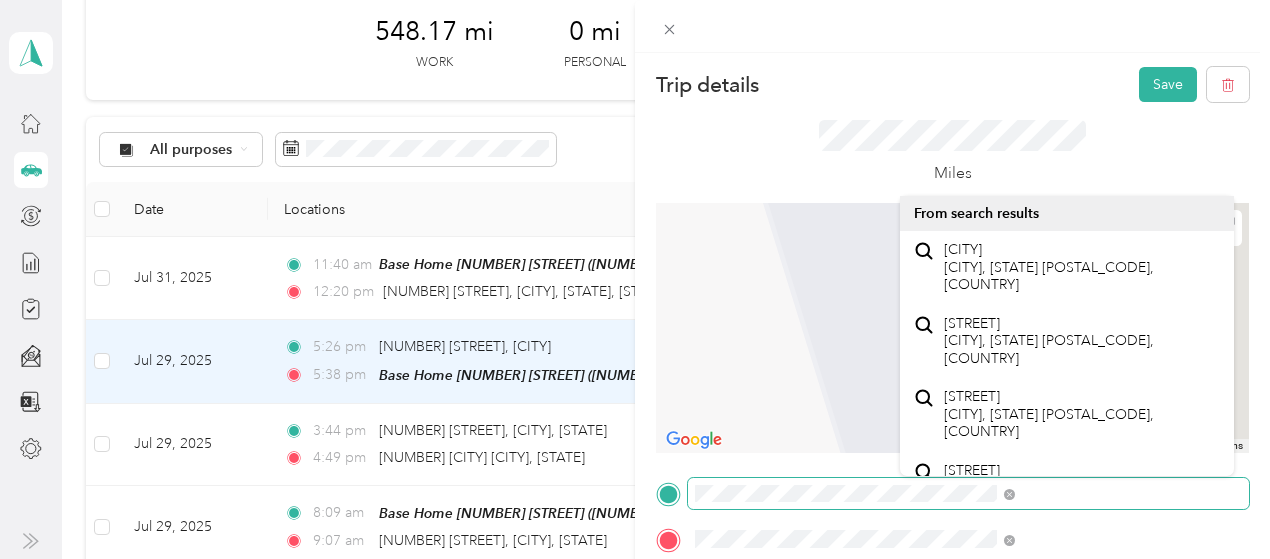 scroll, scrollTop: 0, scrollLeft: 0, axis: both 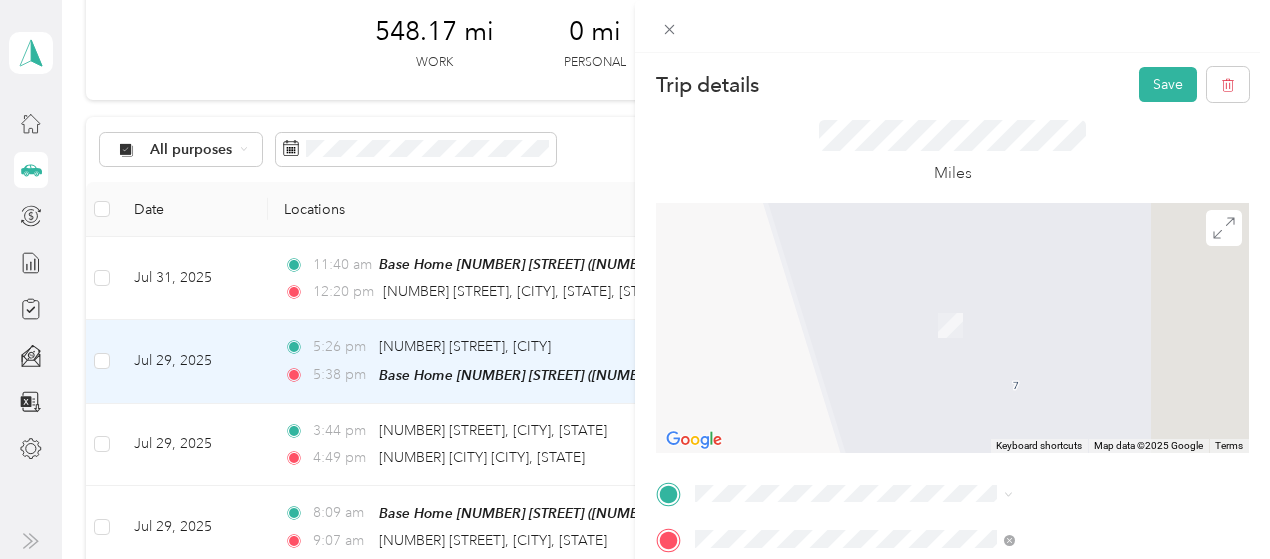 click on "Trip details Save This trip cannot be edited because it is either under review, approved, or paid. Contact your Team Manager to edit it. Miles To navigate the map with touch gestures double-tap and hold your finger on the map, then drag the map. ← Move left → Move right ↑ Move up ↓ Move down + Zoom in - Zoom out Home Jump left by 75% End Jump right by 75% Page Up Jump up by 75% Page Down Jump down by 75% Keyboard shortcuts Map Data Map data ©2025 Google Map data ©2025 Google 2 m  Click to toggle between metric and imperial units Terms Report a map error TO Add photo" at bounding box center (635, 279) 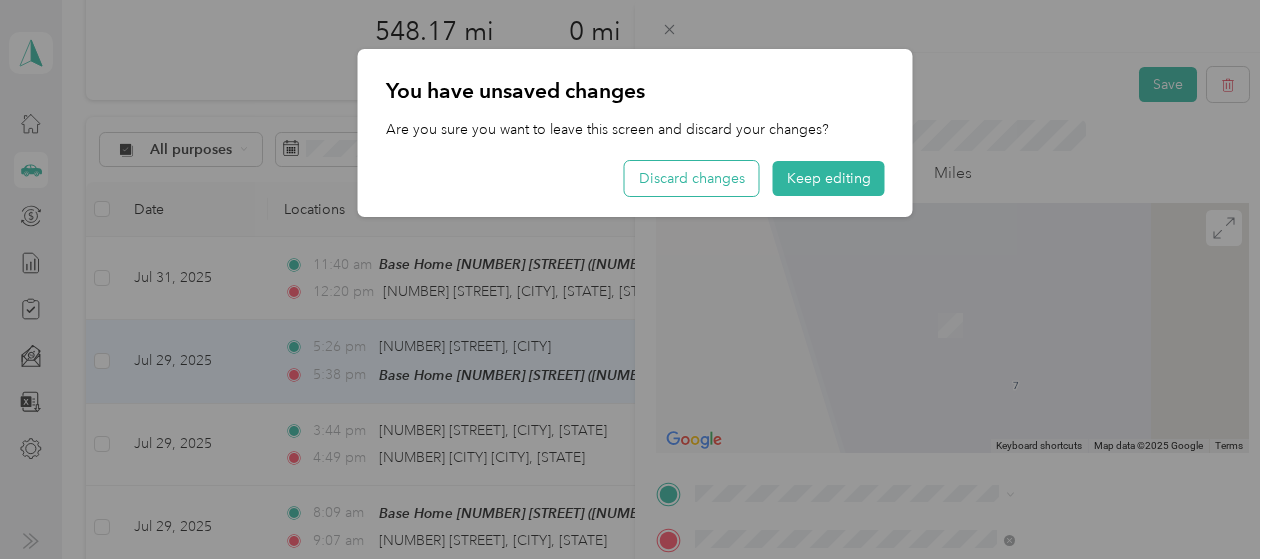click on "Discard changes" at bounding box center [692, 178] 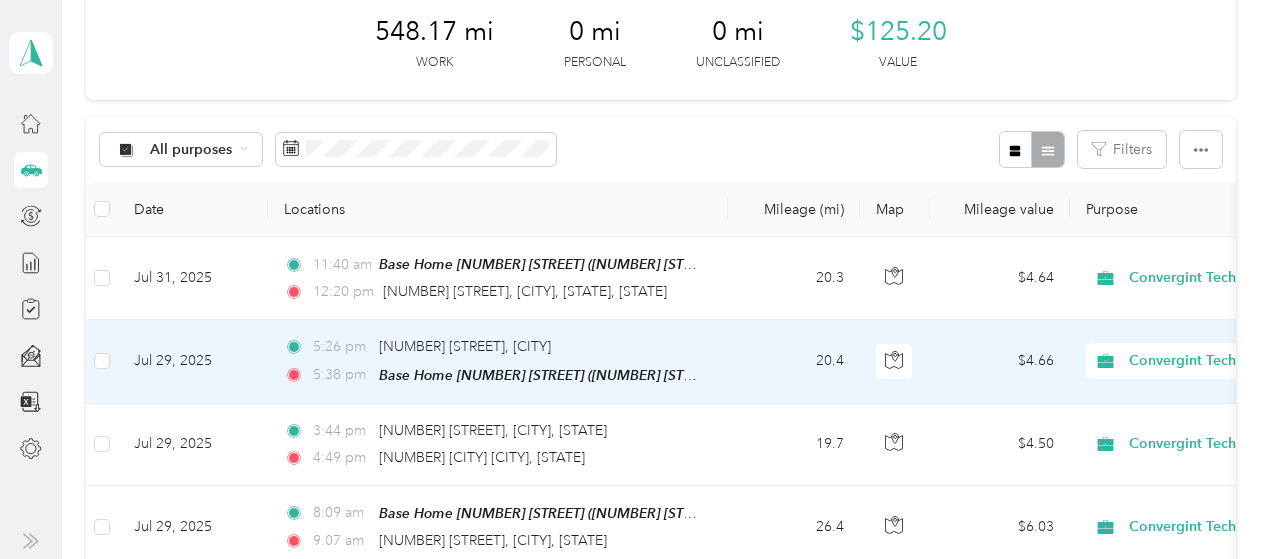 click on "[TIME] [NUMBER] [STREET], [CITY]" at bounding box center [494, 347] 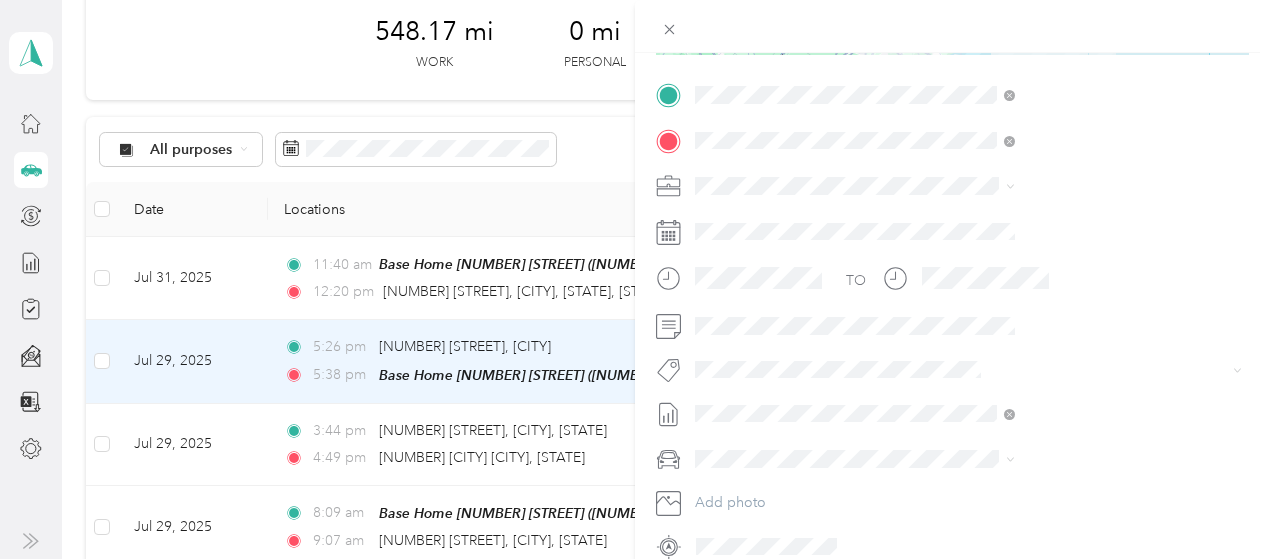 scroll, scrollTop: 400, scrollLeft: 0, axis: vertical 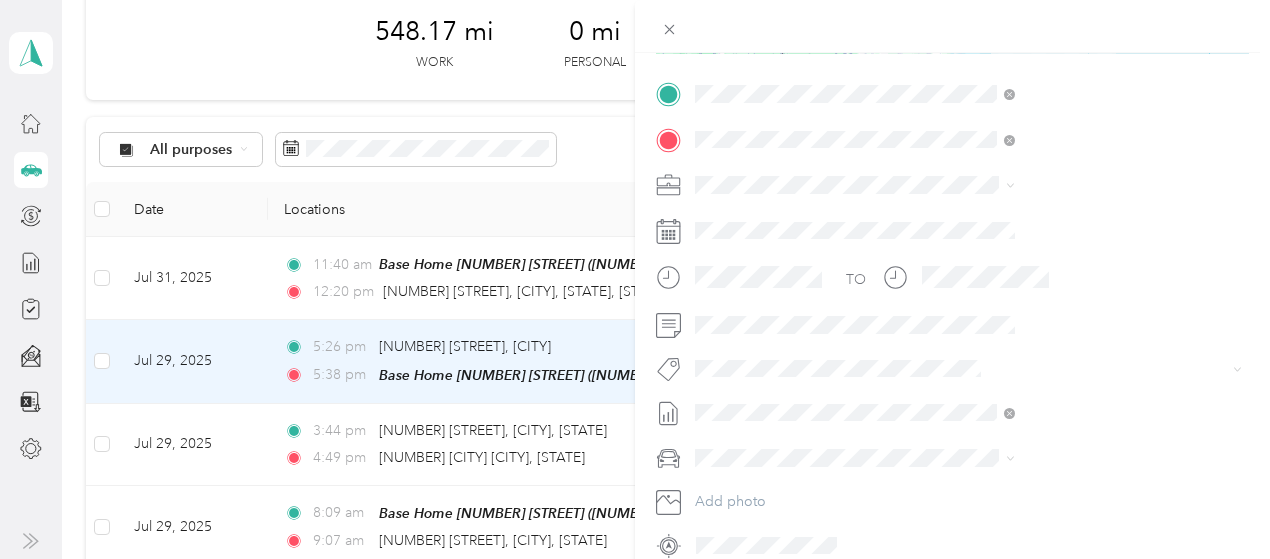click at bounding box center (968, 231) 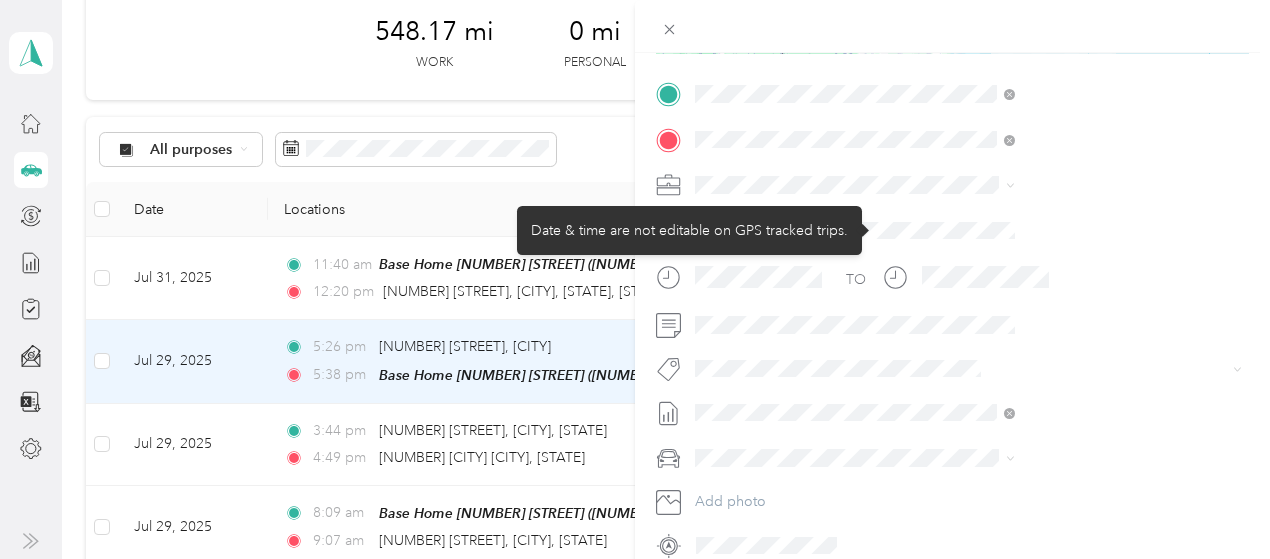 click at bounding box center (968, 231) 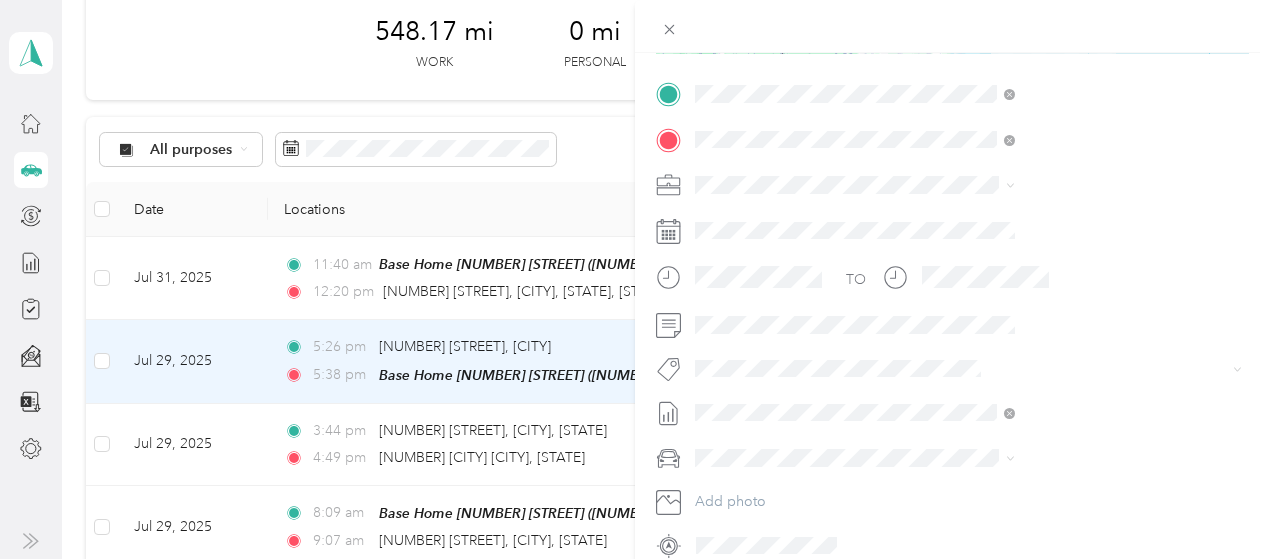 click on "Trip details Save This trip cannot be edited because it is either under review, approved, or paid. Contact your Team Manager to edit it. Miles 4.66 Value  To navigate the map with touch gestures double-tap and hold your finger on the map, then drag the map. ← Move left → Move right ↑ Move up ↓ Move down + Zoom in - Zoom out Home Jump left by 75% End Jump right by 75% Page Up Jump up by 75% Page Down Jump down by 75% Keyboard shortcuts Map Data Map data ©2025 Google Map data ©2025 Google 20 km  Click to toggle between metric and imperial units Terms Report a map error TO Add photo" at bounding box center (635, 279) 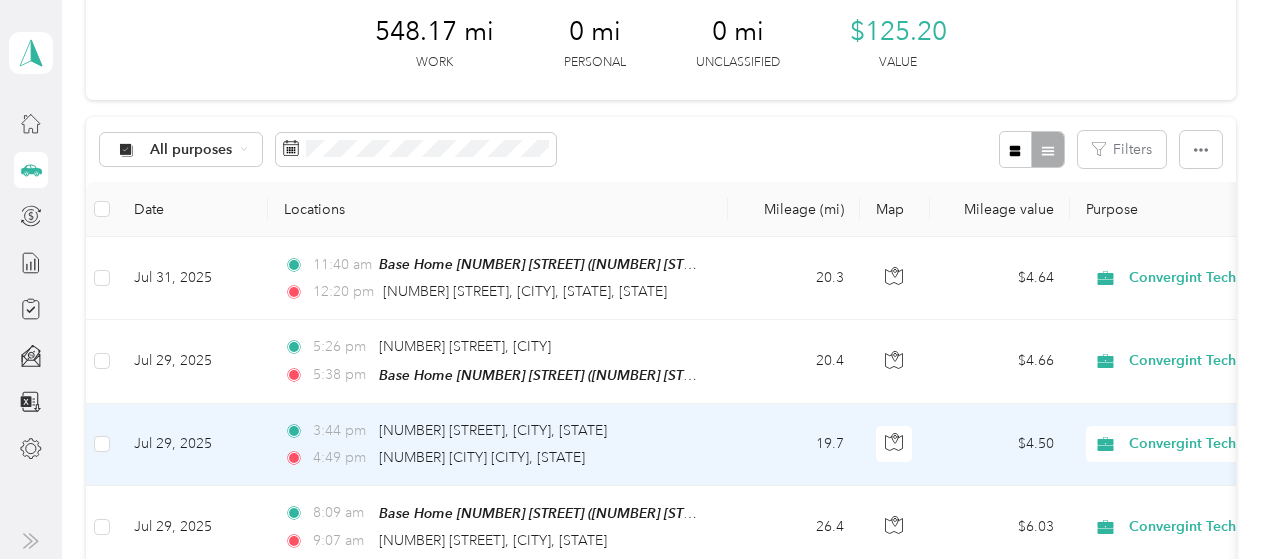 click on "[TIME] [NUMBER] [STREET], [CITY], [STATE]" at bounding box center (494, 431) 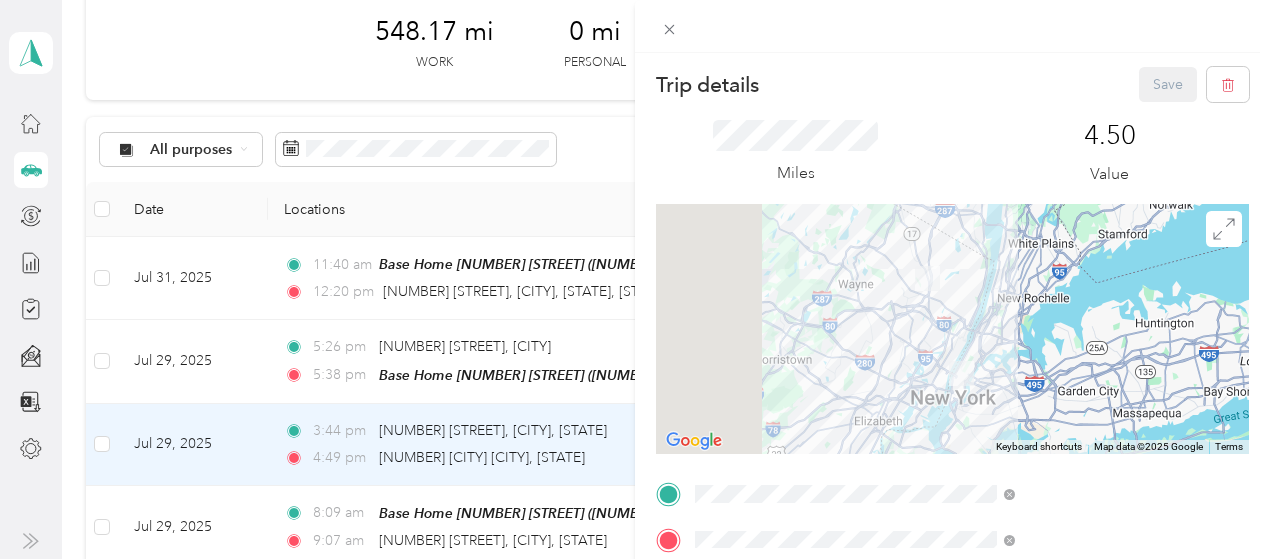 click on "[NUMBER] [STREET], [POSTAL_CODE], [CITY], [STATE], [COUNTRY]" at bounding box center [1067, 336] 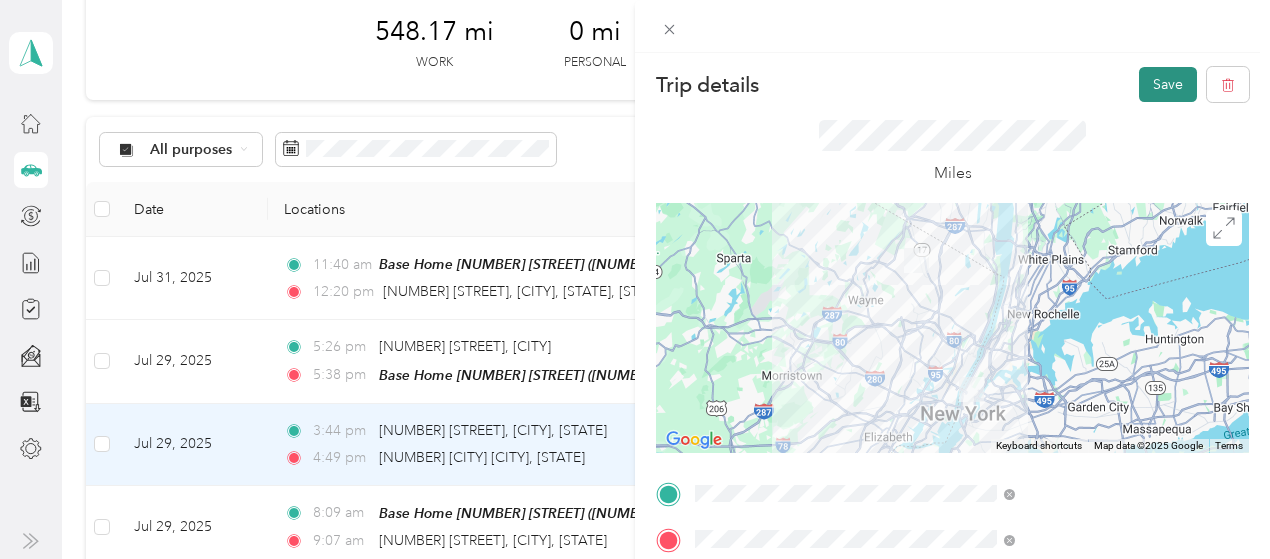 click on "Save" at bounding box center (1168, 84) 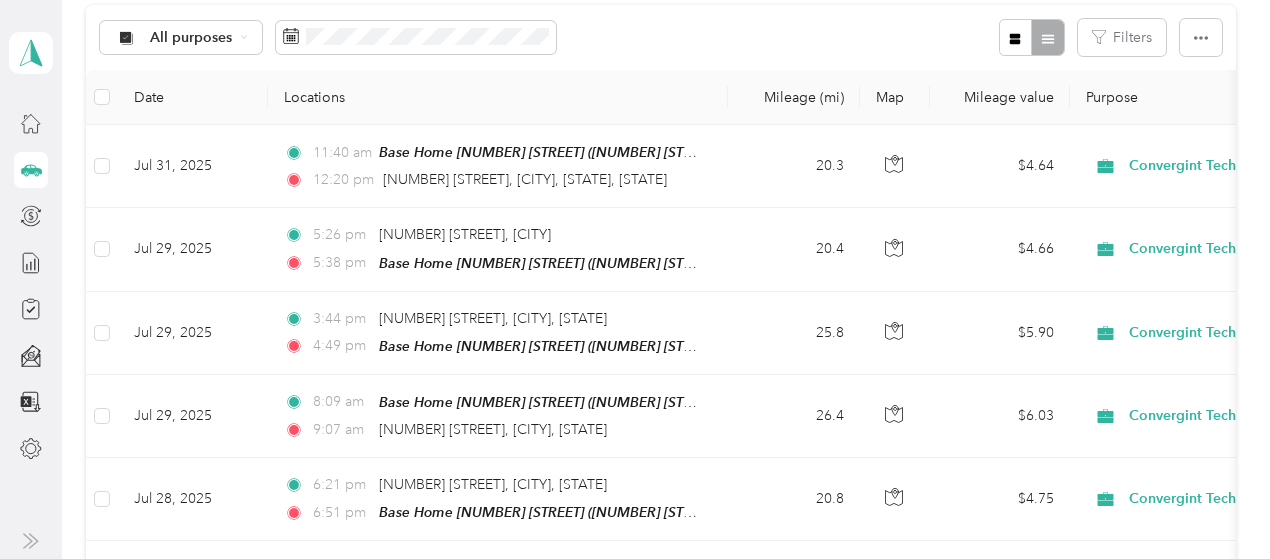 scroll, scrollTop: 0, scrollLeft: 0, axis: both 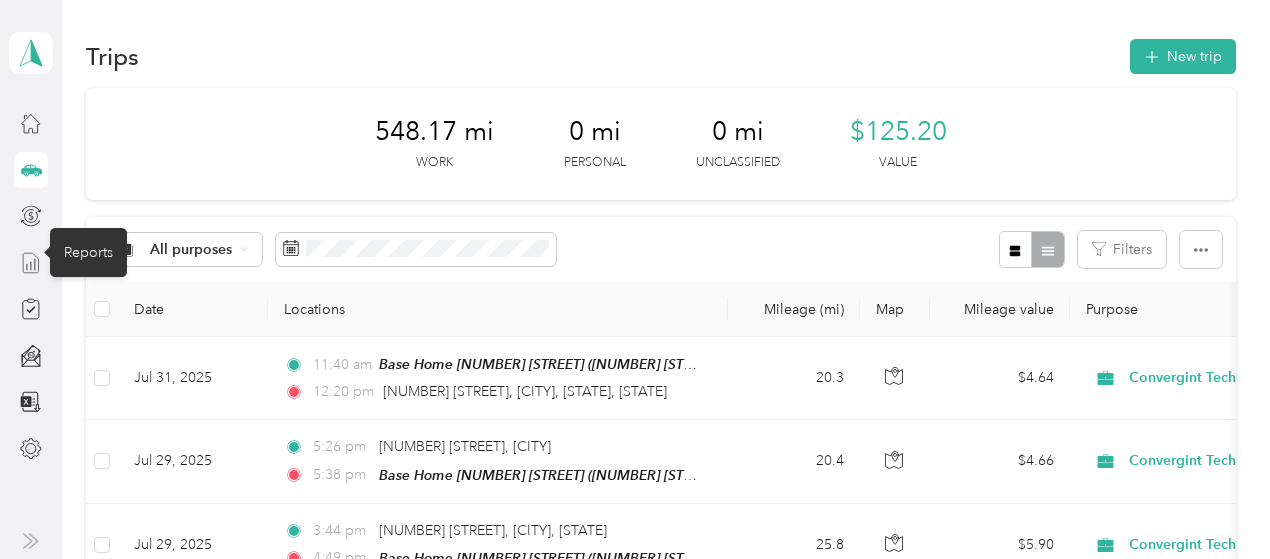 click at bounding box center [31, 263] 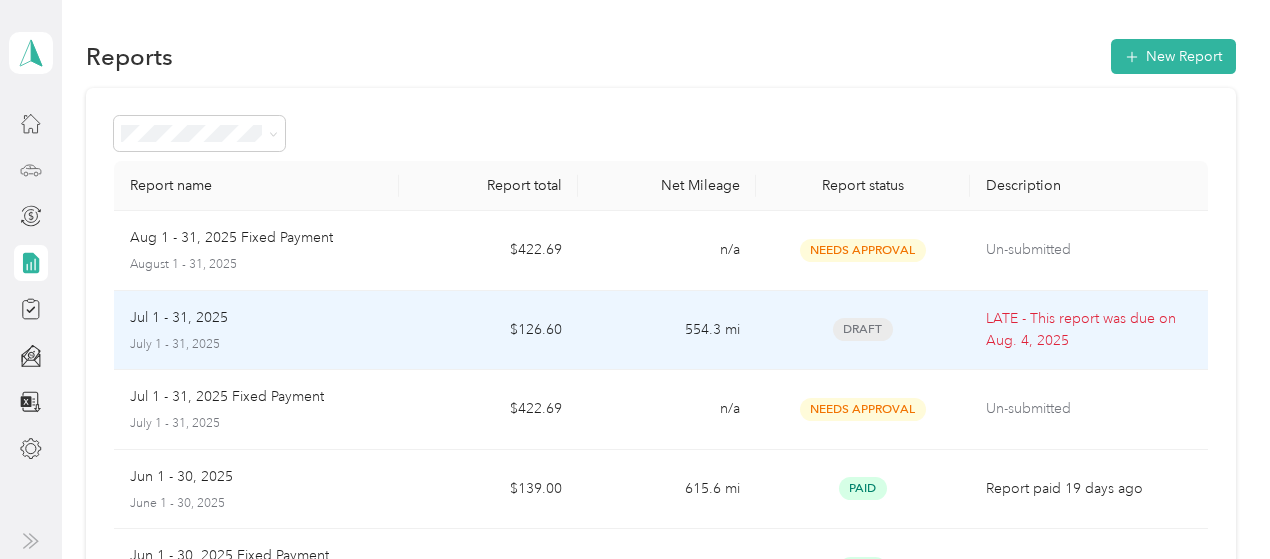 click on "Jul 1 - 31, 2025" at bounding box center [256, 318] 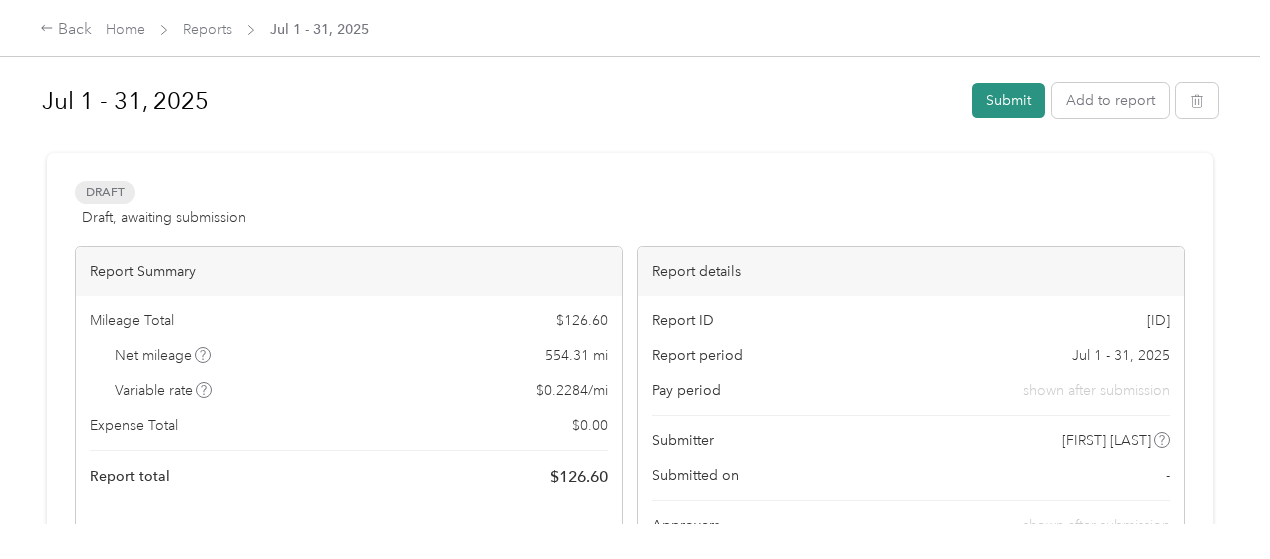 click on "Submit" at bounding box center (1008, 100) 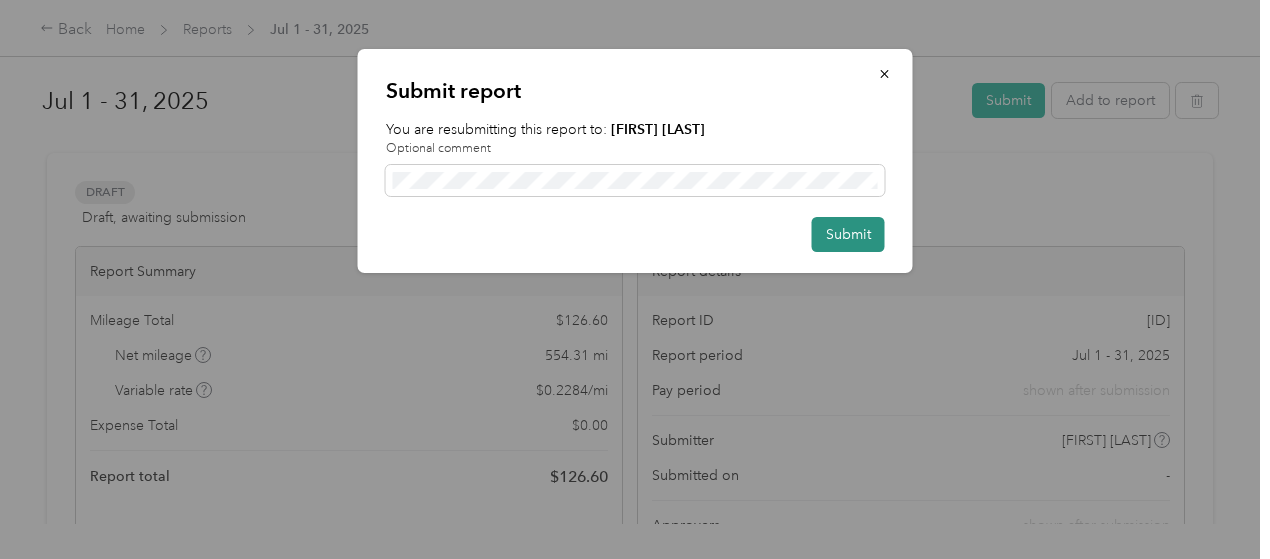 click on "Submit" at bounding box center (848, 234) 